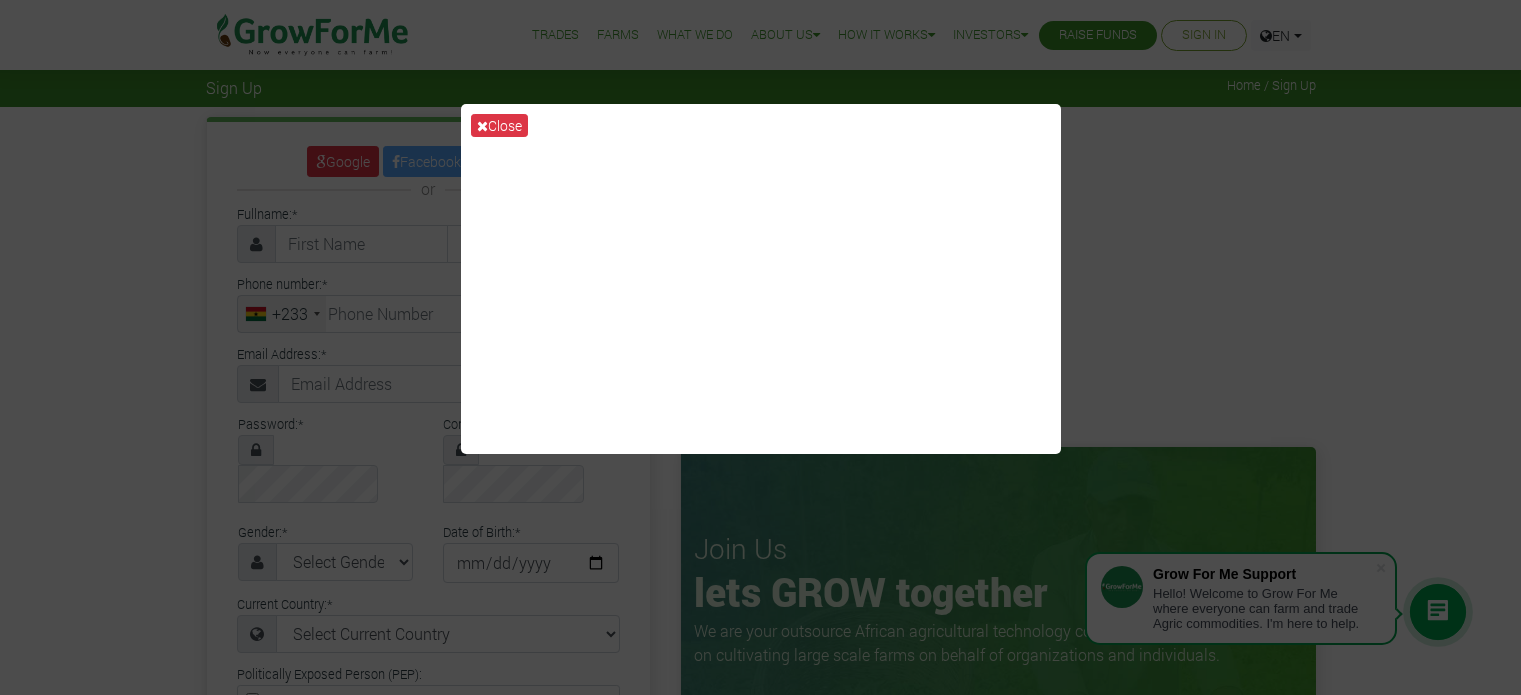 scroll, scrollTop: 0, scrollLeft: 0, axis: both 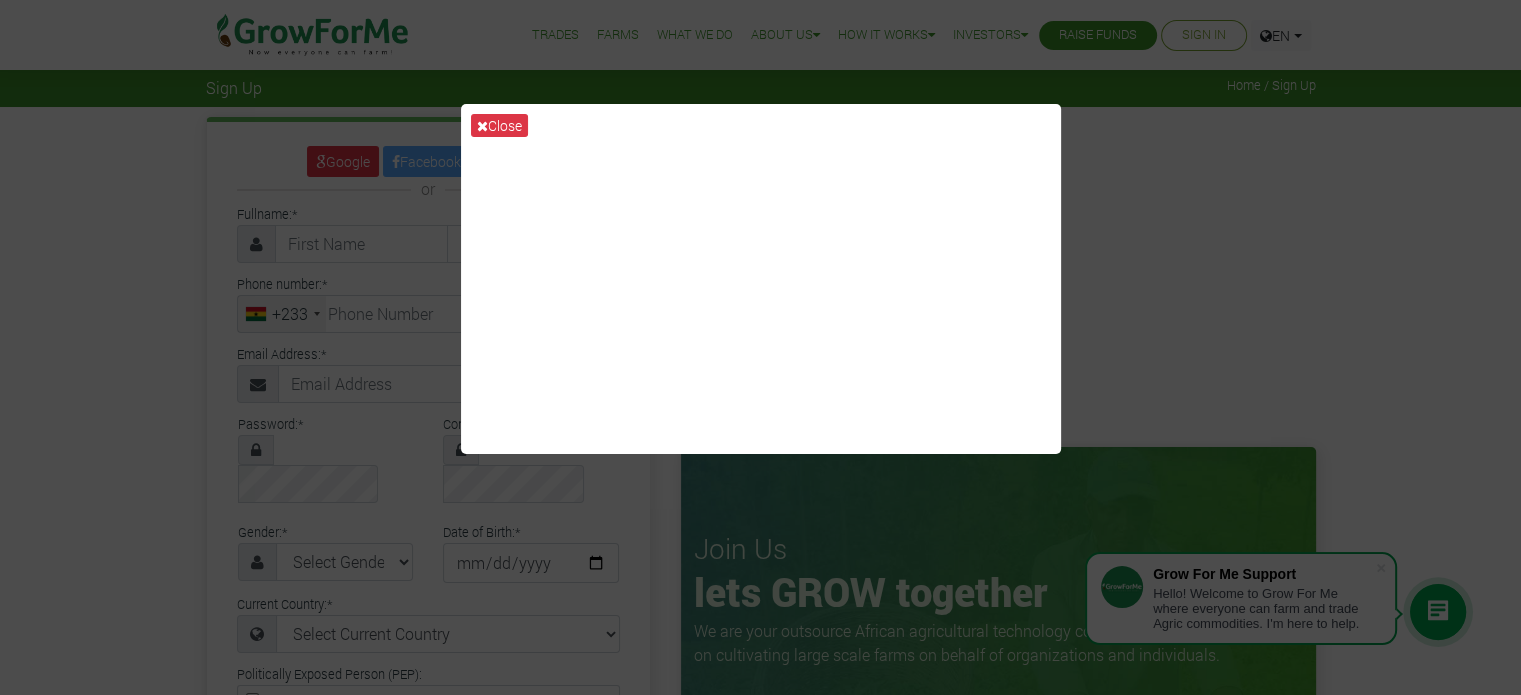 click on "Close" at bounding box center [760, 347] 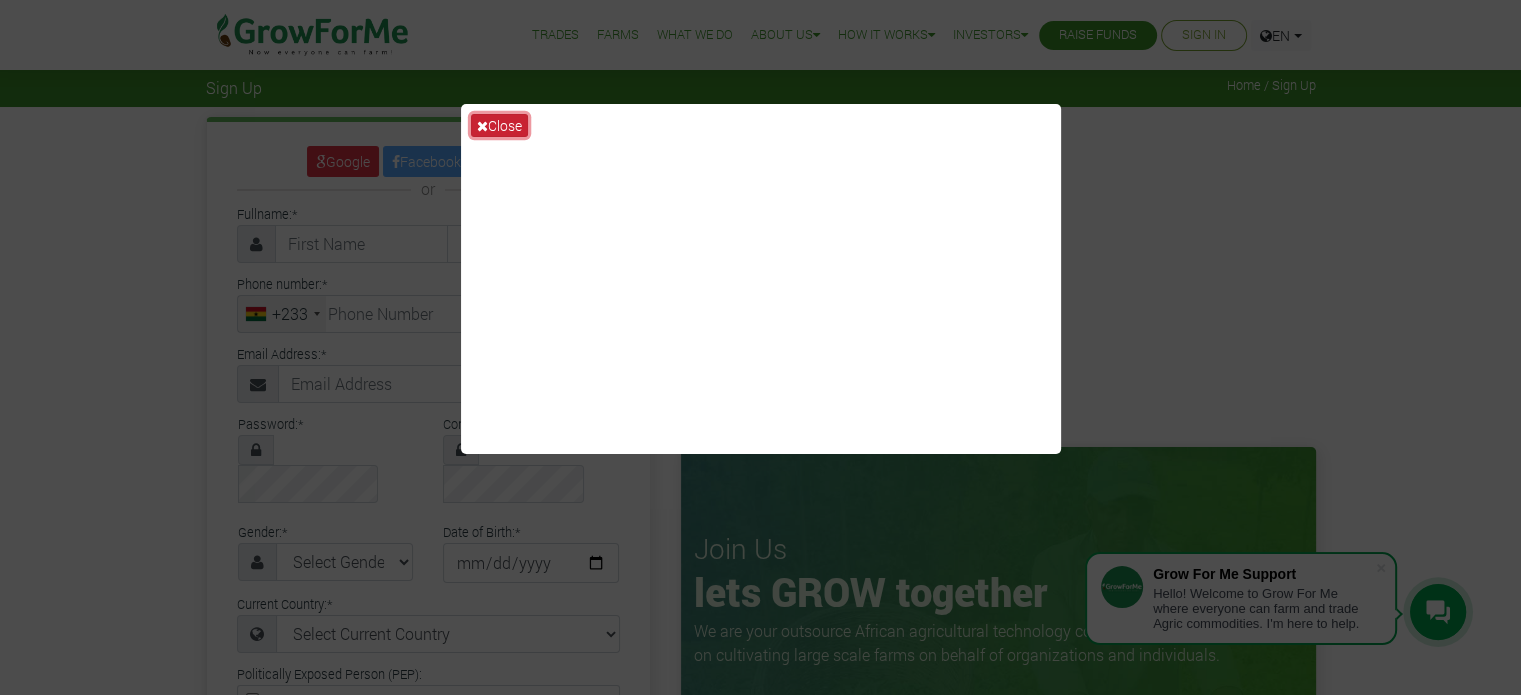 click on "Close" at bounding box center [499, 125] 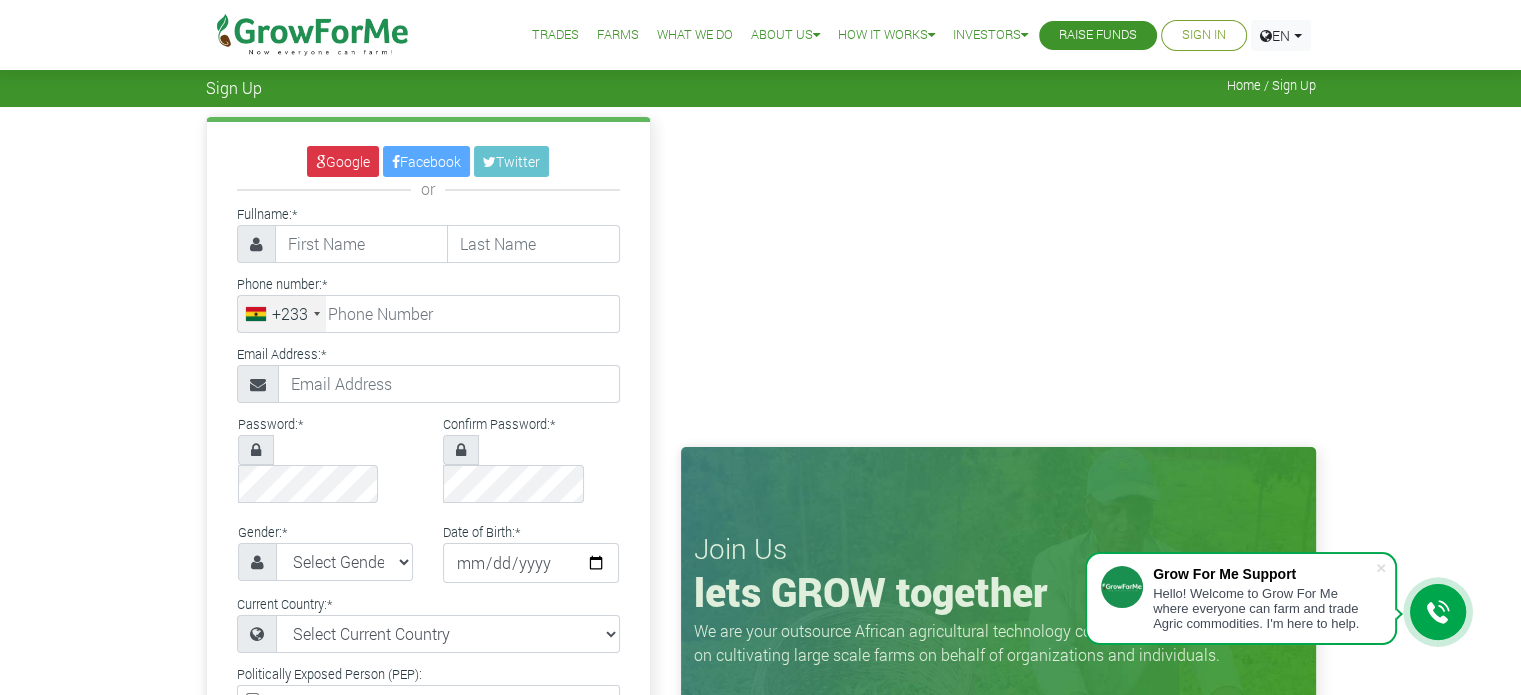 click on "Sign In" at bounding box center [1204, 35] 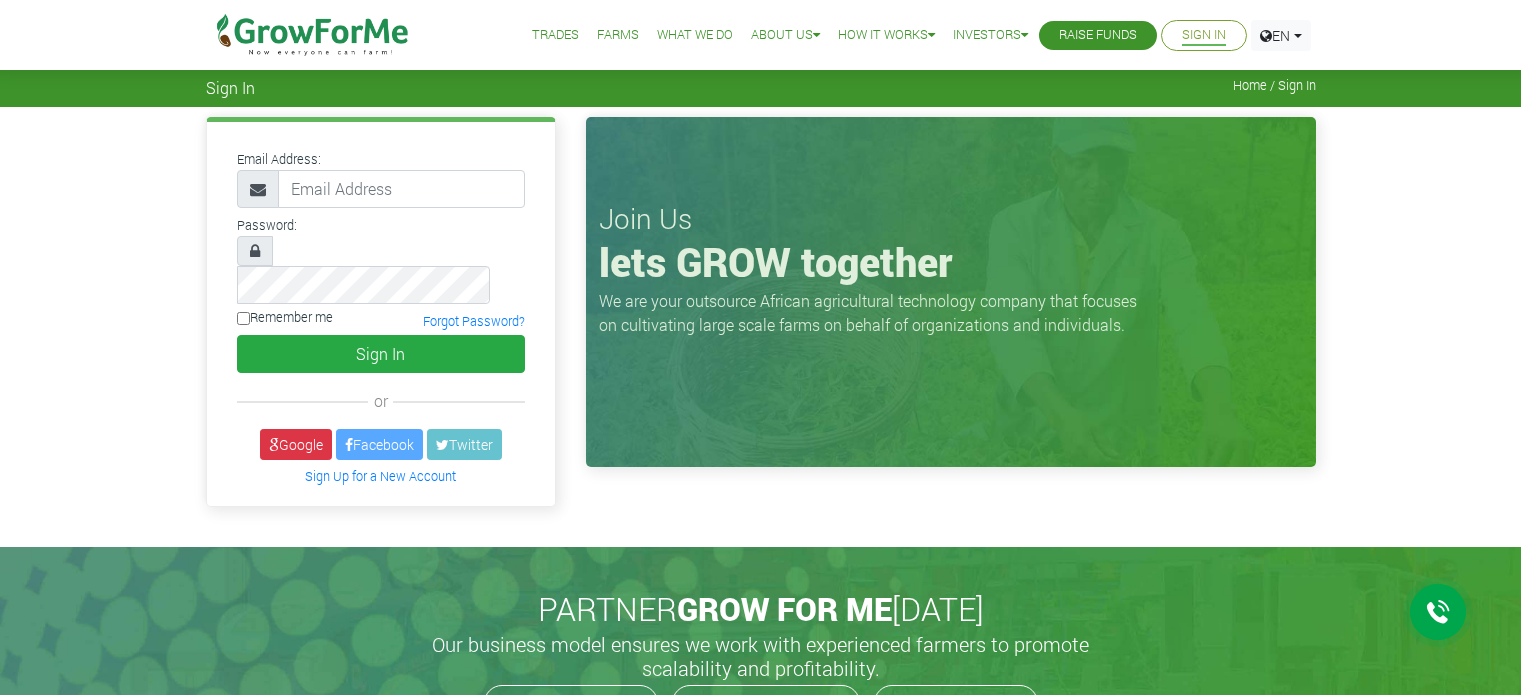 scroll, scrollTop: 0, scrollLeft: 0, axis: both 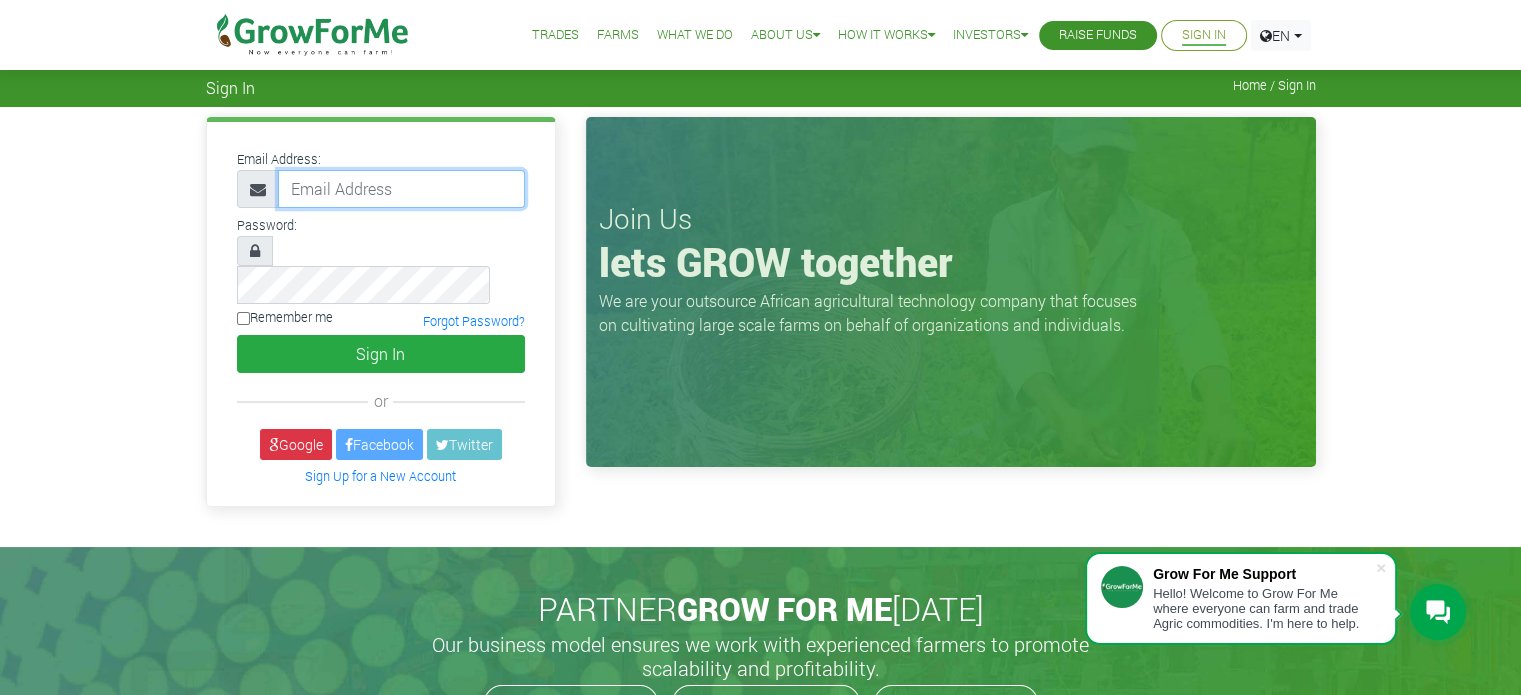 click at bounding box center (401, 189) 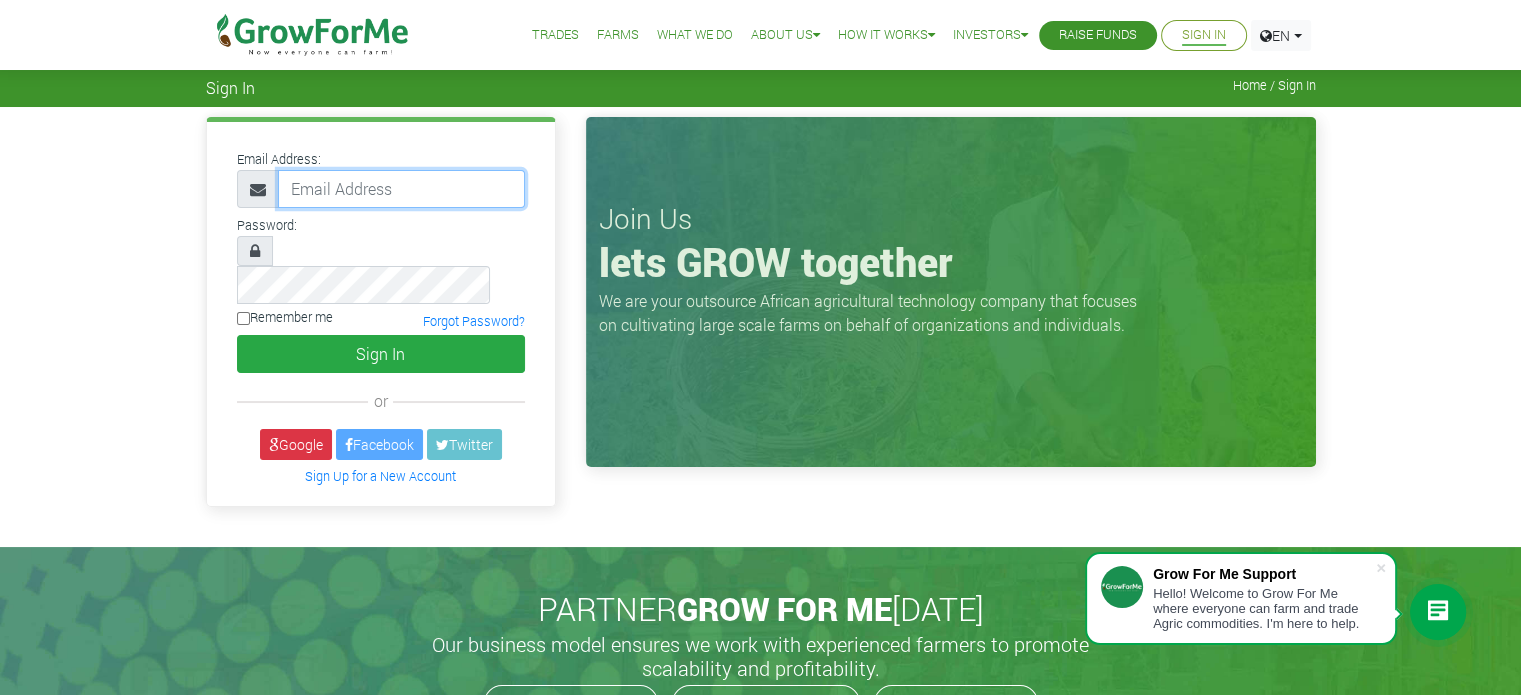 type on "takyi40@gmail.com" 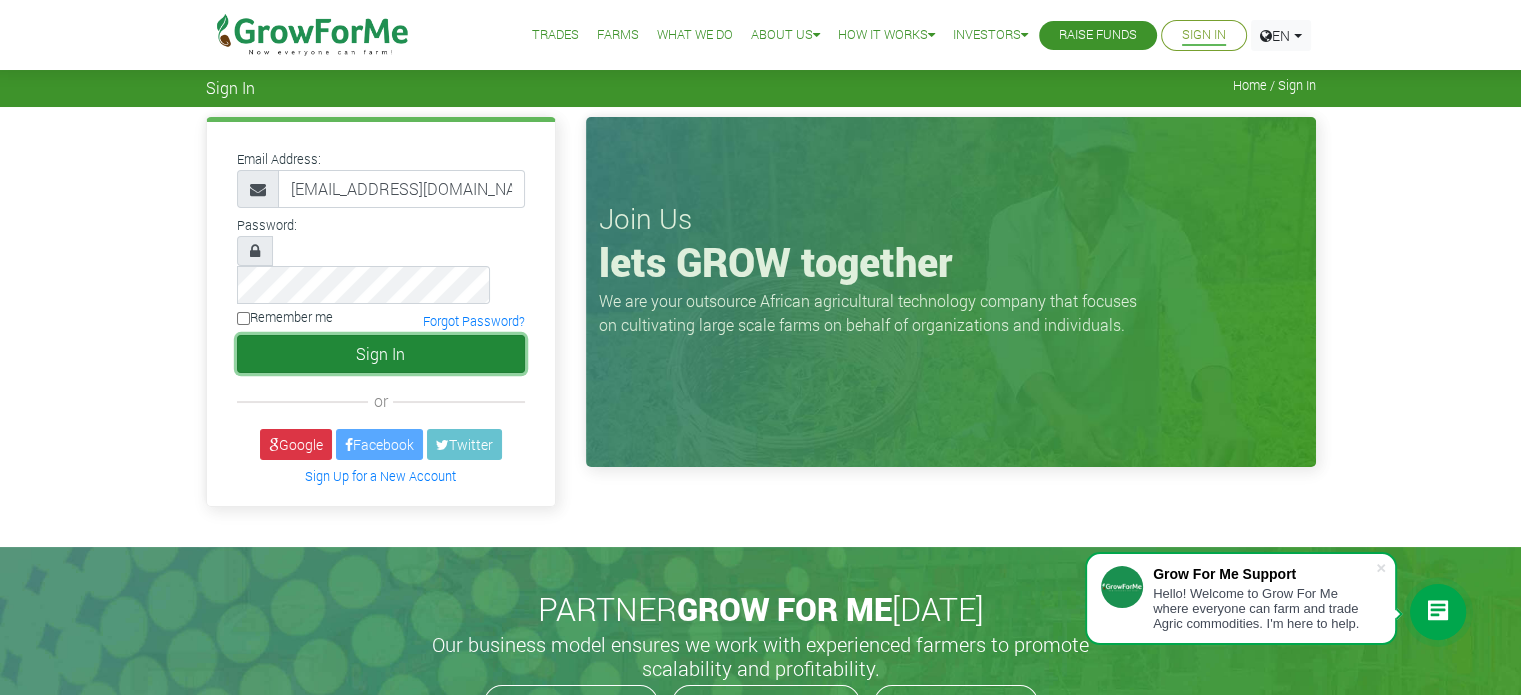 click on "Sign In" at bounding box center (381, 354) 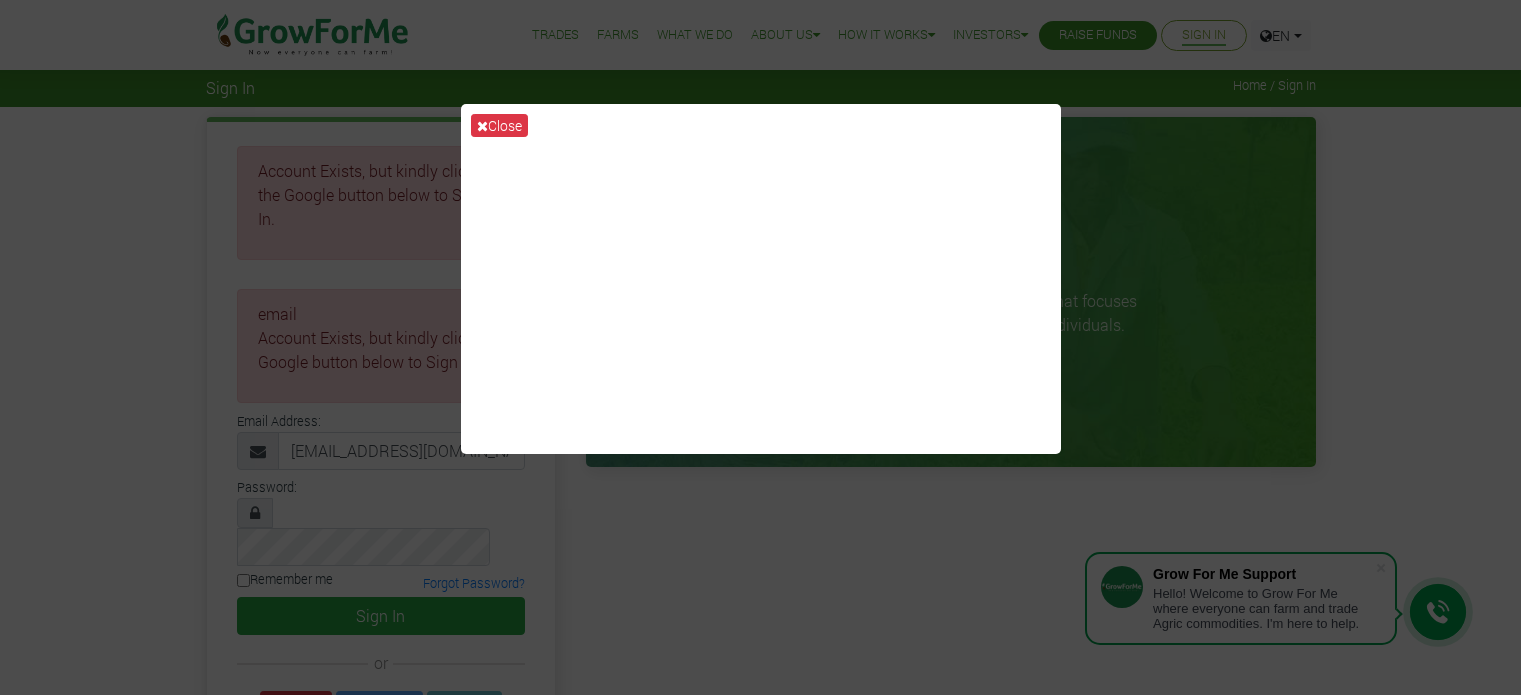 scroll, scrollTop: 0, scrollLeft: 0, axis: both 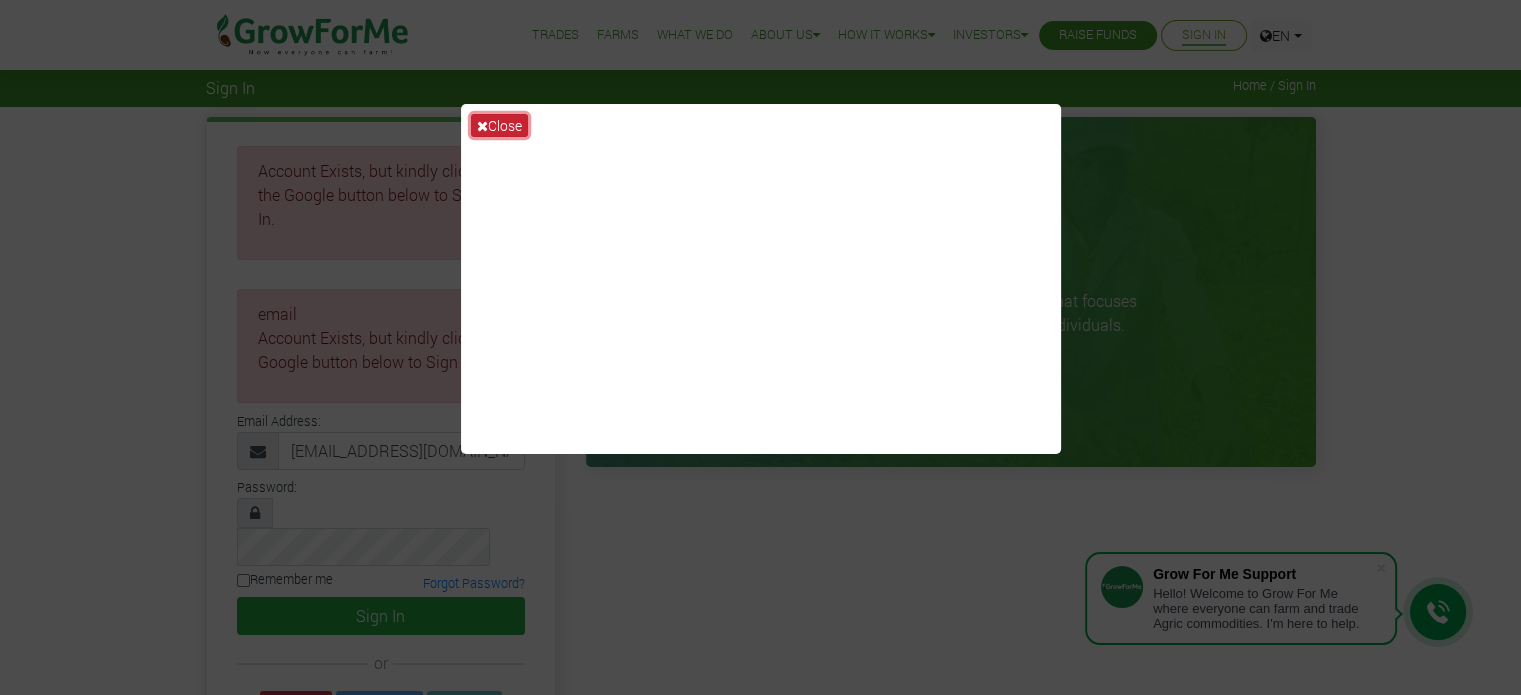 click on "Close" at bounding box center (499, 125) 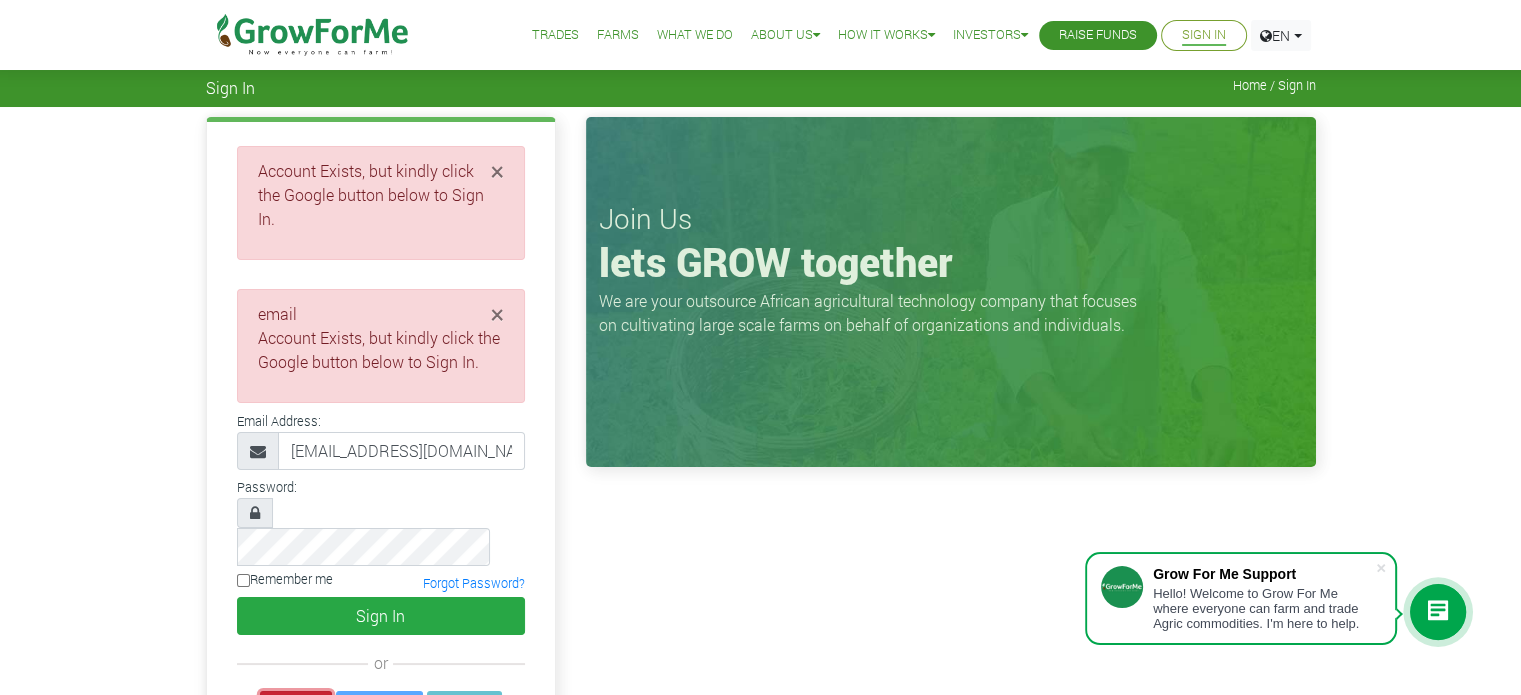 click on "Google" at bounding box center (296, 706) 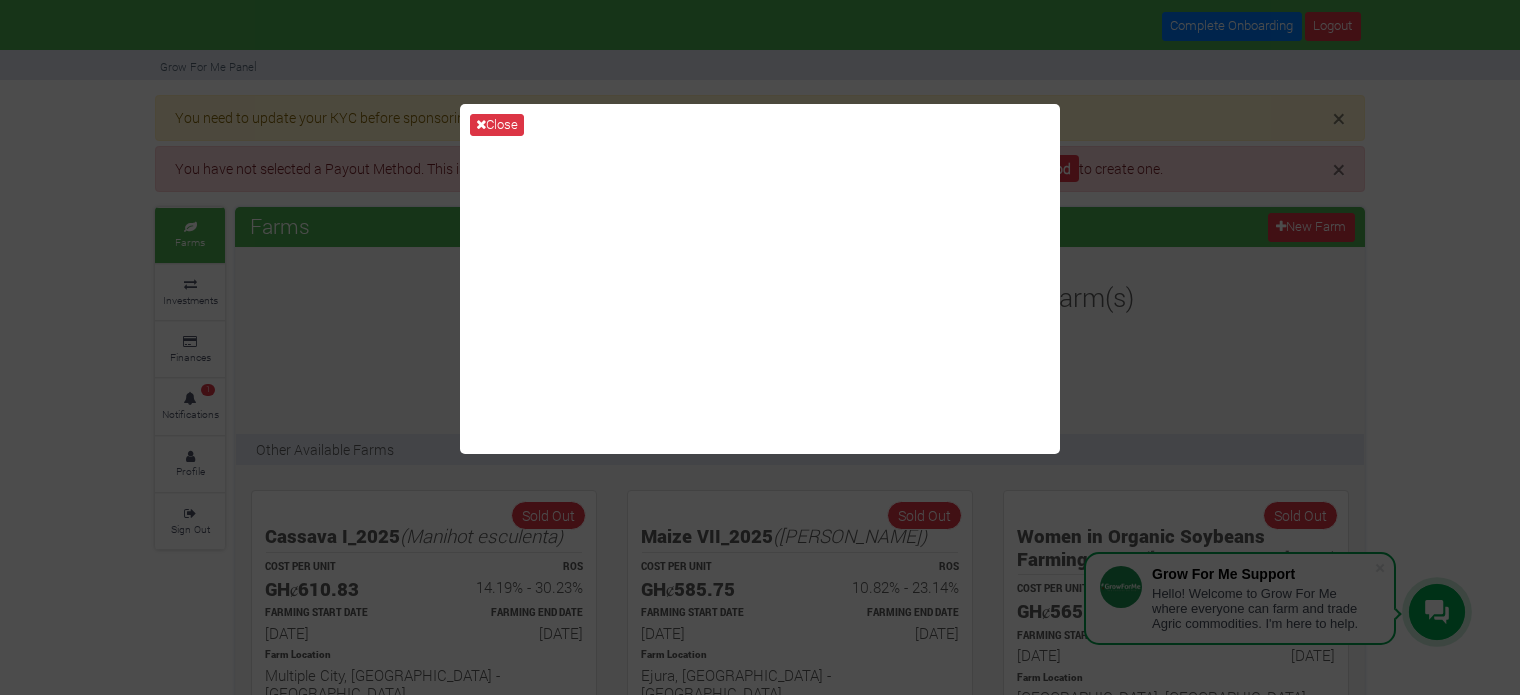 scroll, scrollTop: 0, scrollLeft: 0, axis: both 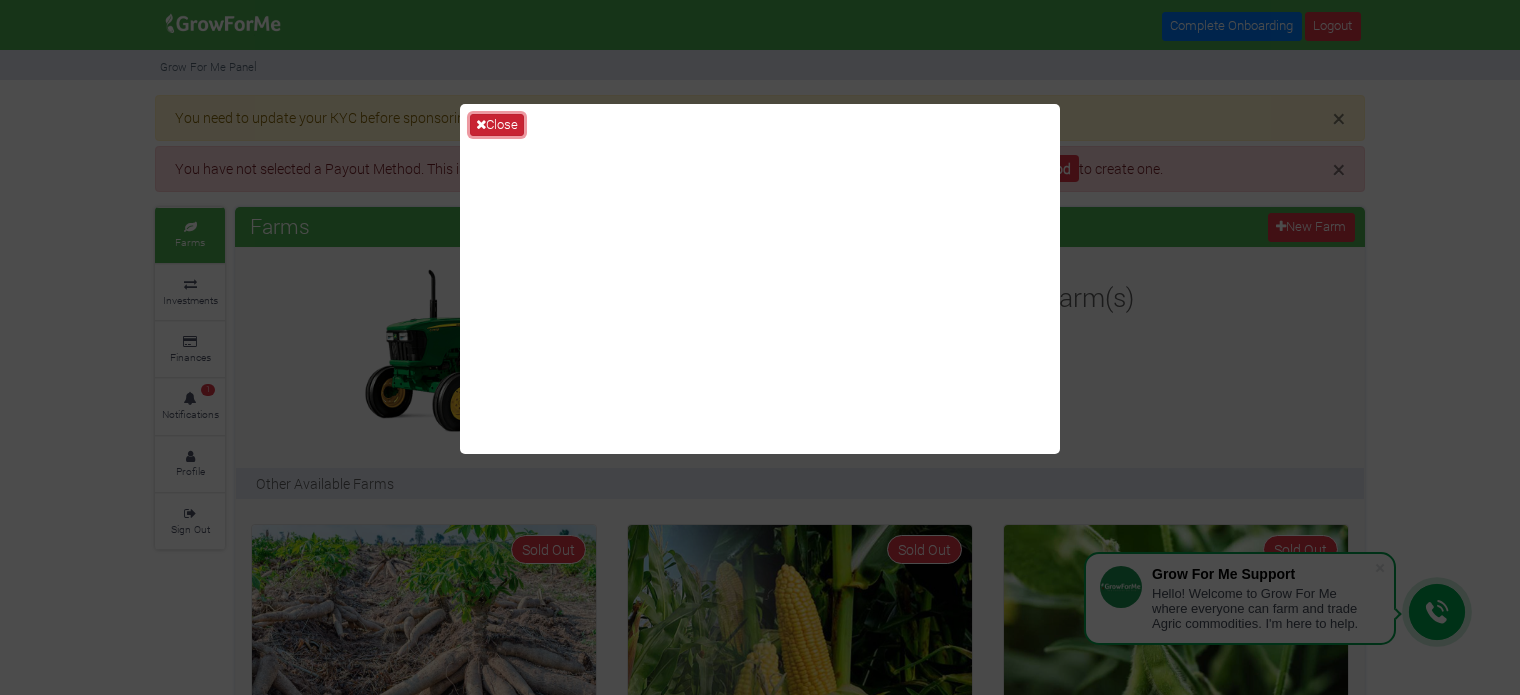 click on "Close" at bounding box center (497, 125) 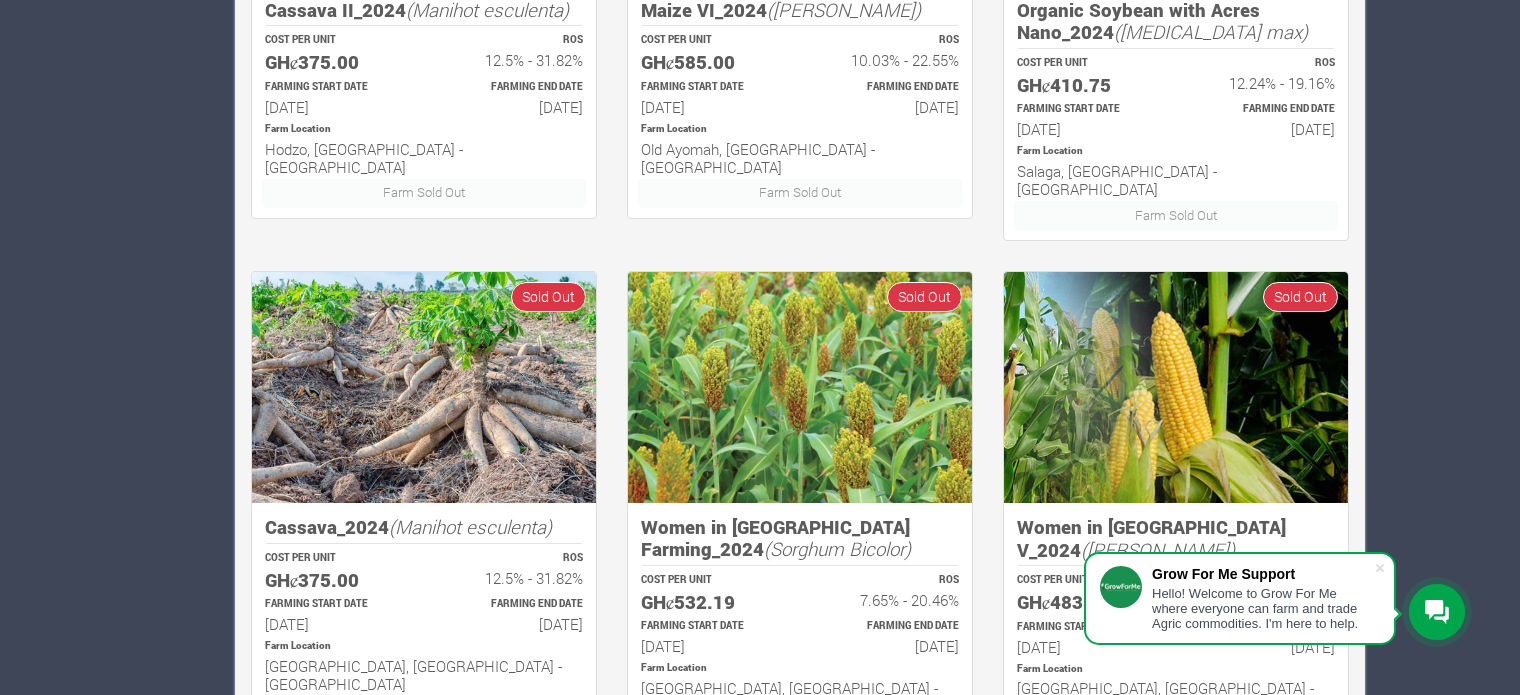 scroll, scrollTop: 1387, scrollLeft: 0, axis: vertical 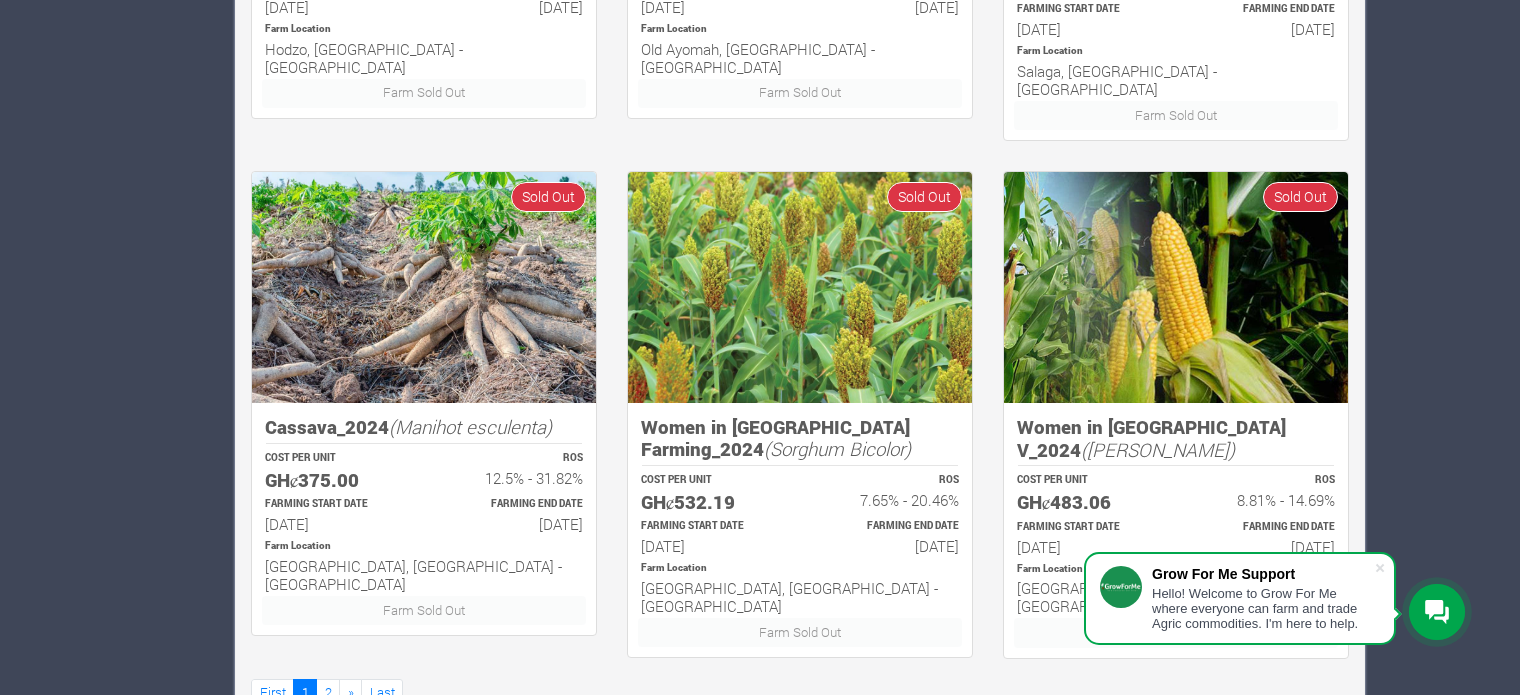 click at bounding box center (424, 287) 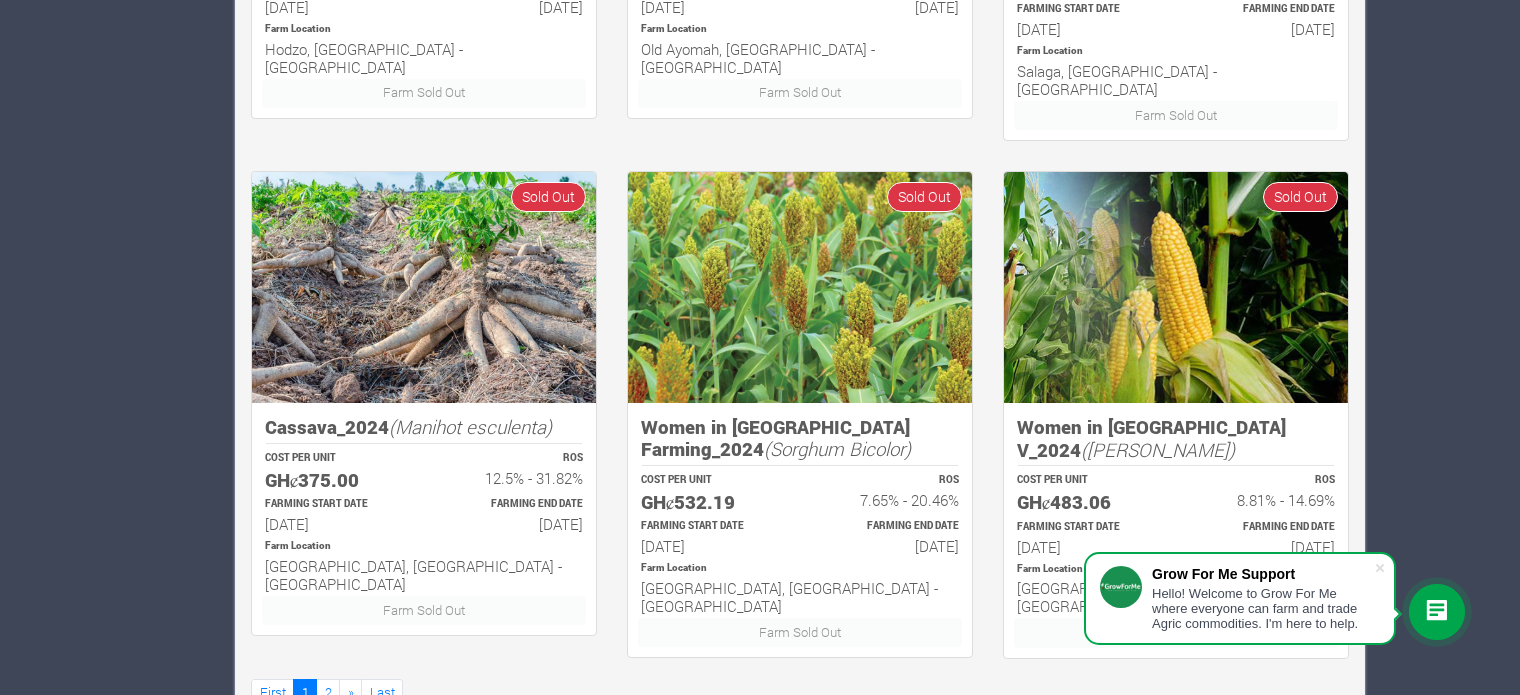 click on "Cassava_2024  (Manihot esculenta)" at bounding box center (424, 427) 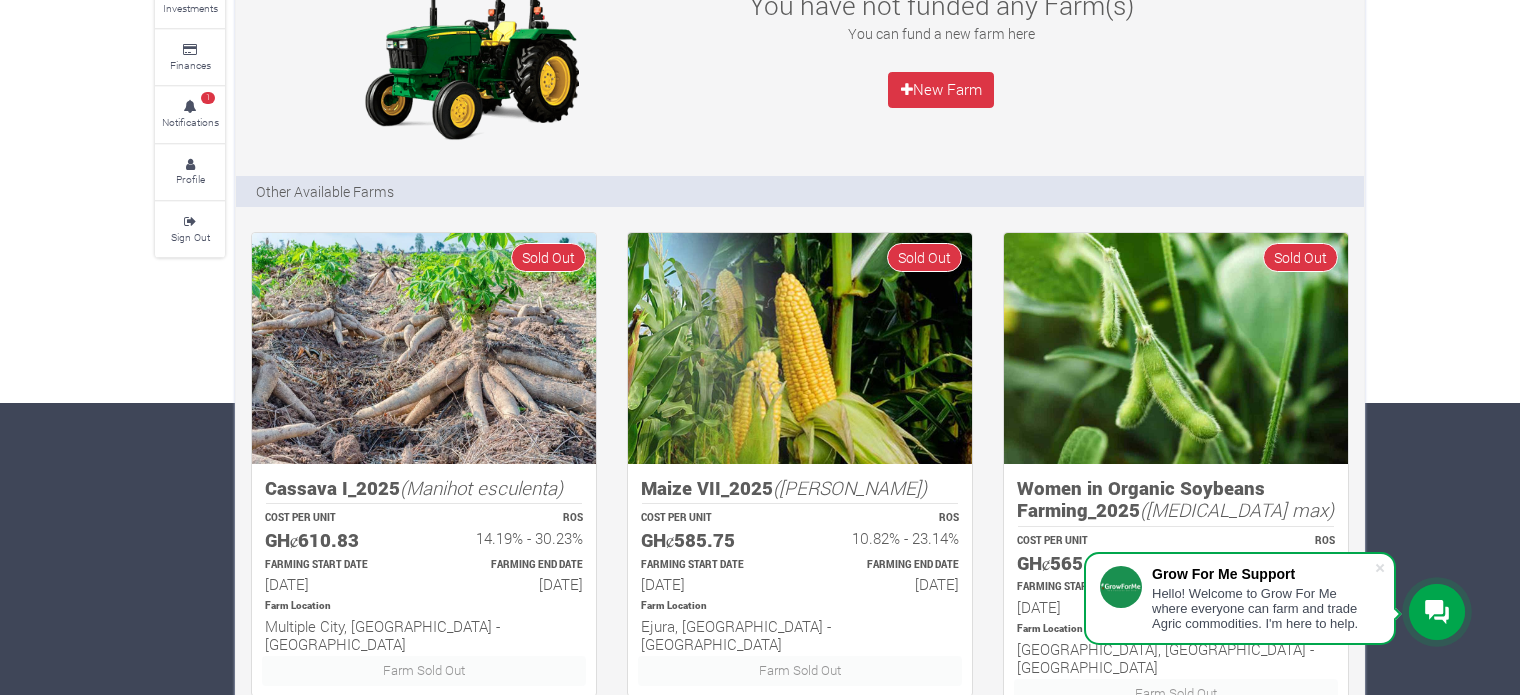 scroll, scrollTop: 289, scrollLeft: 0, axis: vertical 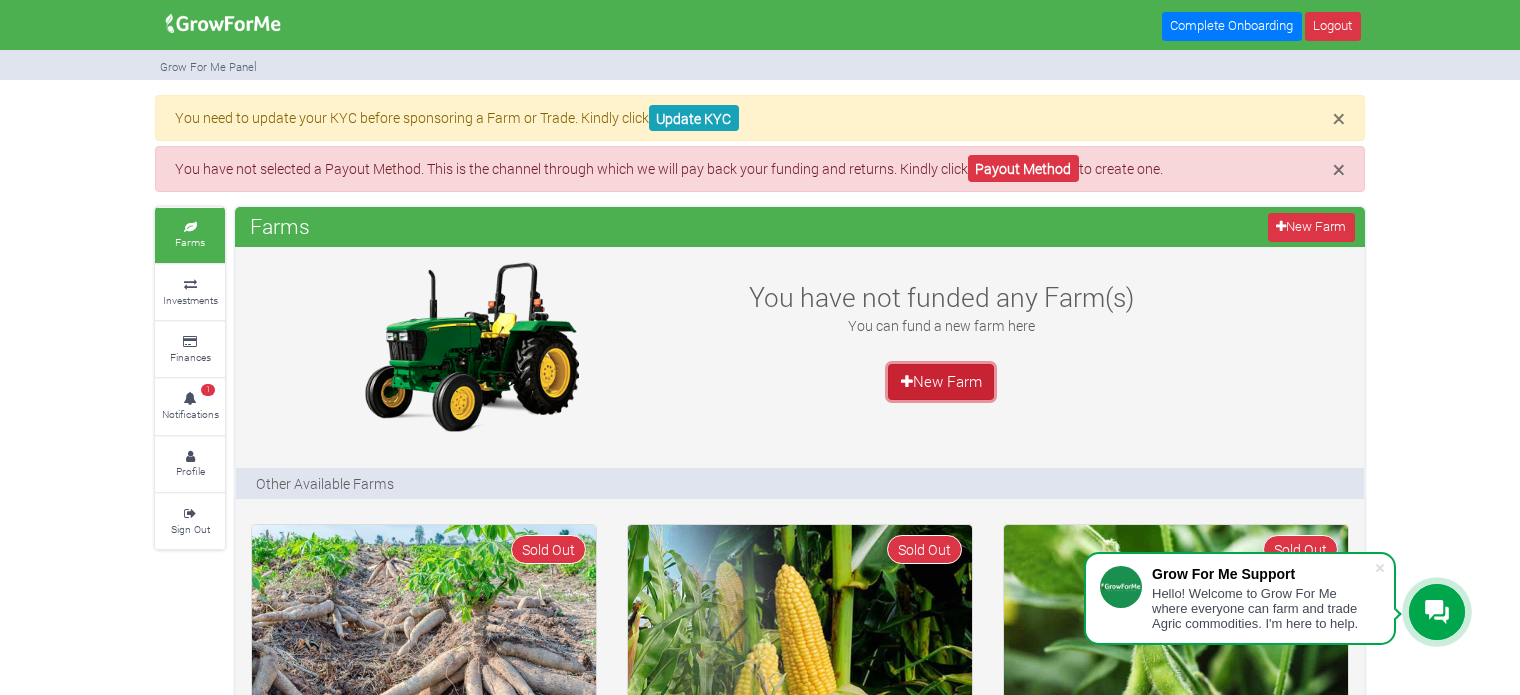 click on "New Farm" at bounding box center [941, 382] 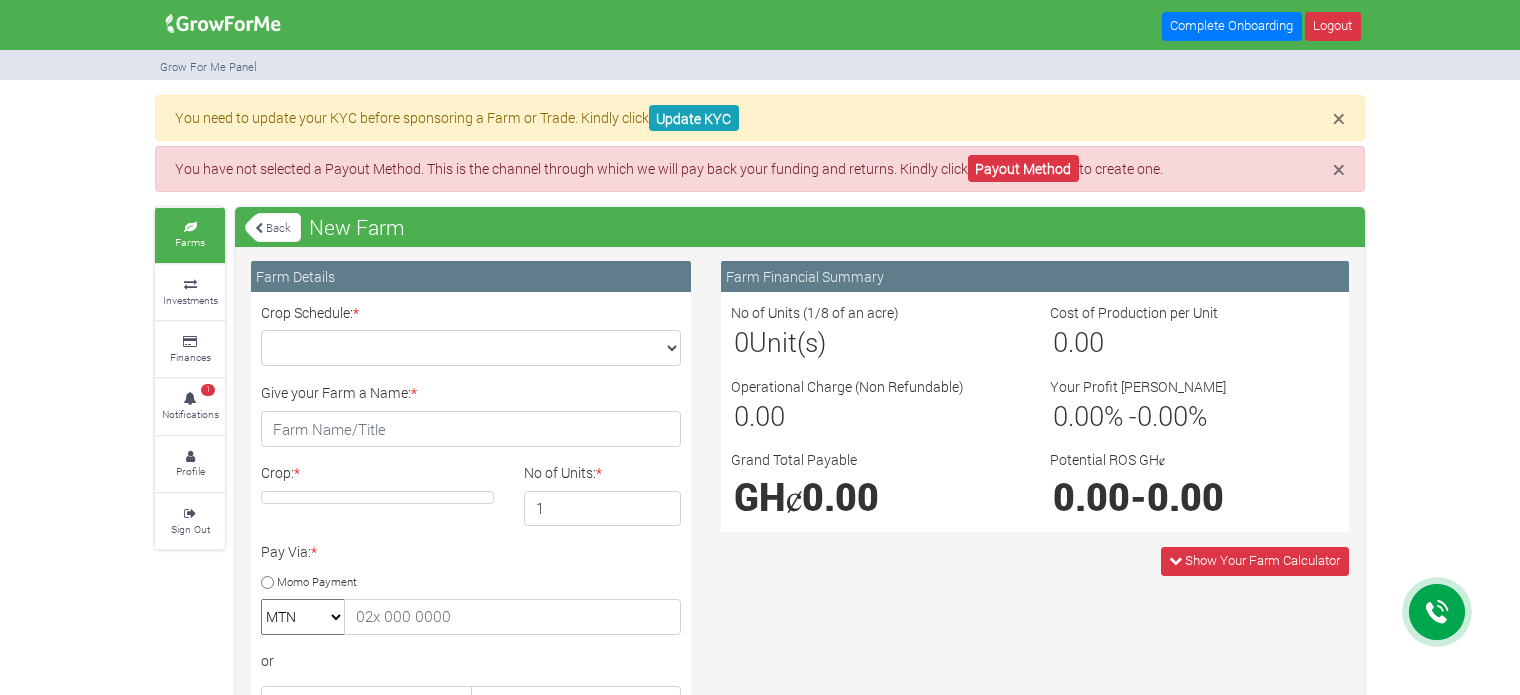 scroll, scrollTop: 0, scrollLeft: 0, axis: both 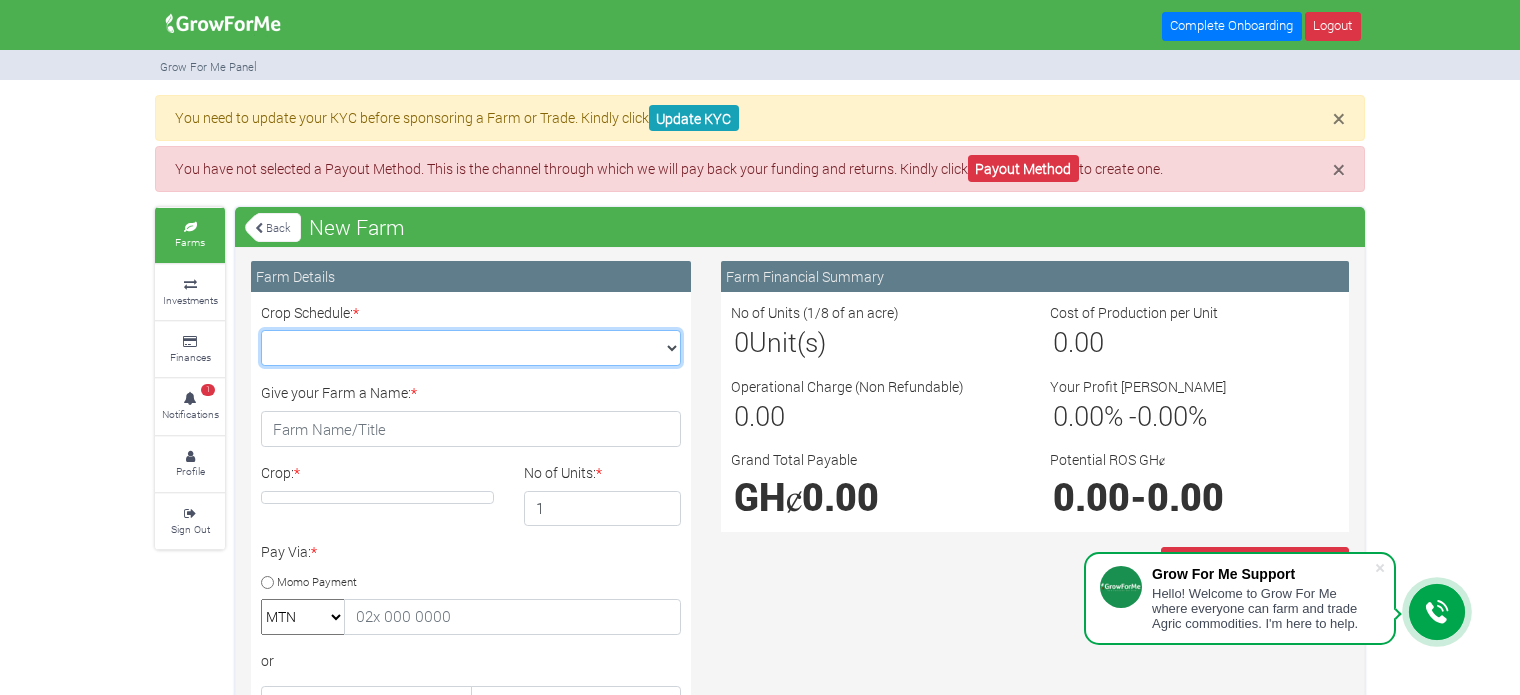 click on "Crop Schedule:  *" at bounding box center (471, 348) 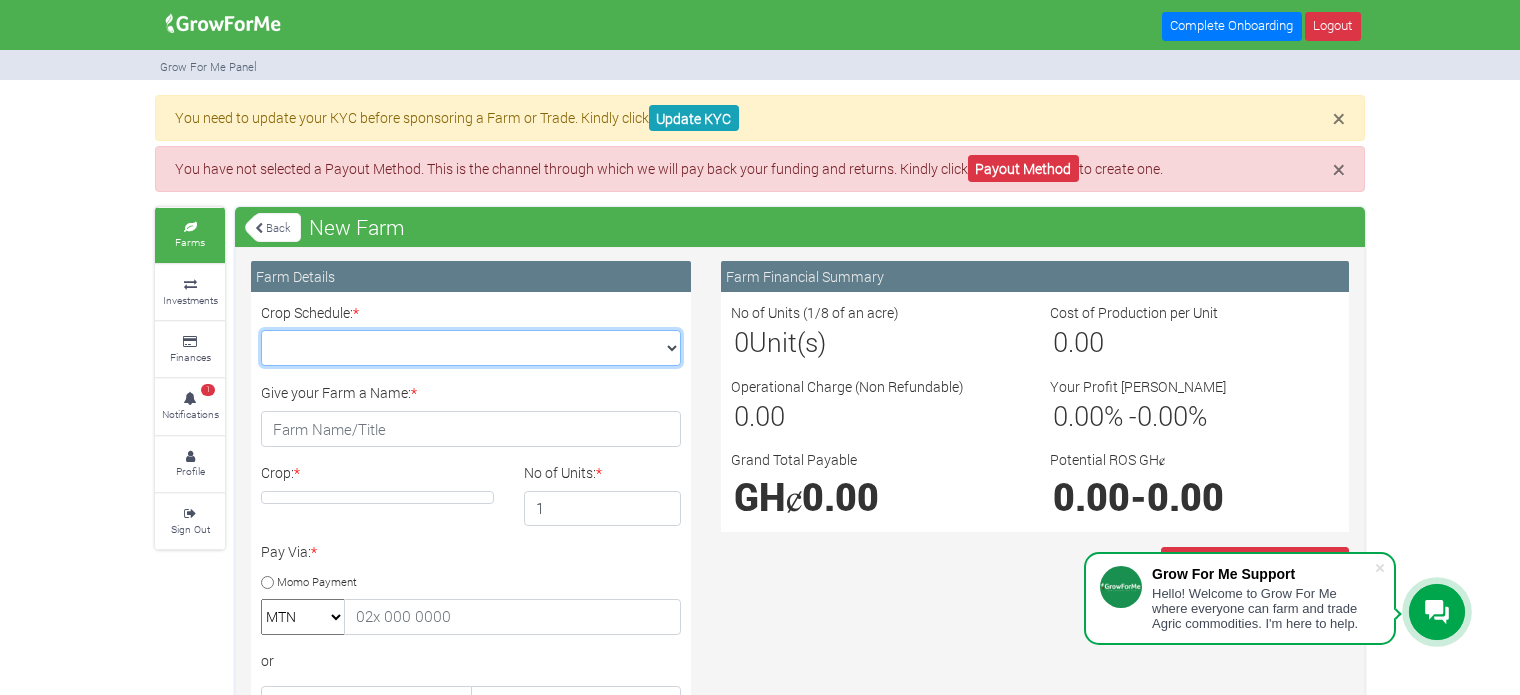 click on "Crop Schedule:  *" at bounding box center (471, 348) 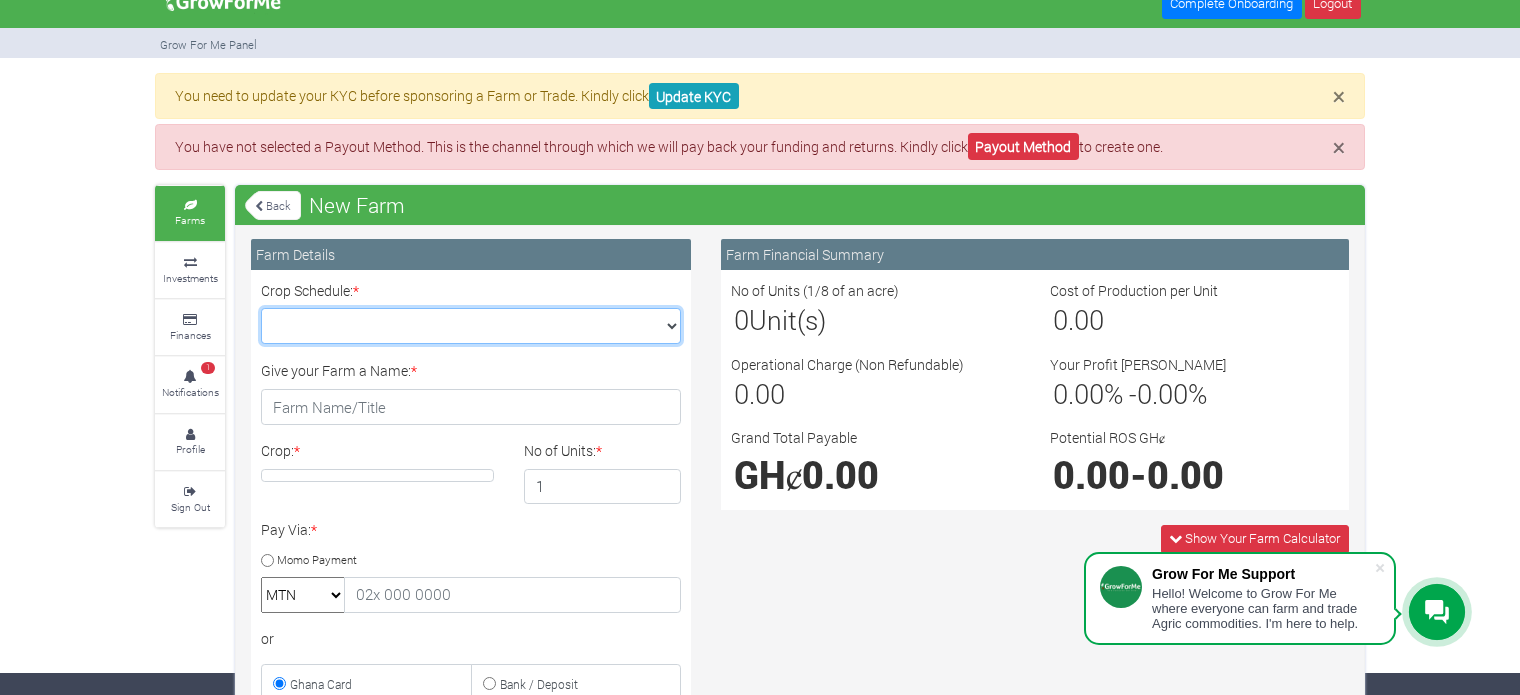 scroll, scrollTop: 0, scrollLeft: 0, axis: both 